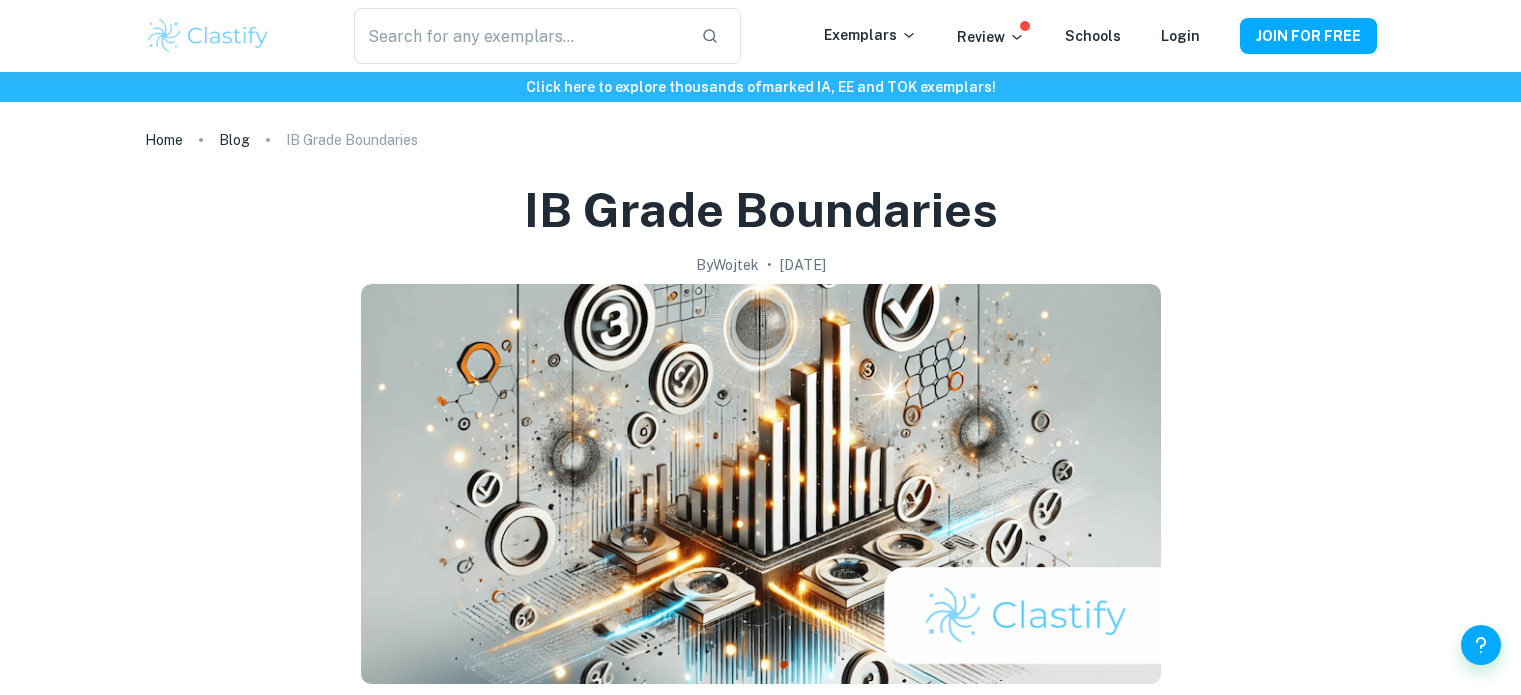 scroll, scrollTop: 0, scrollLeft: 0, axis: both 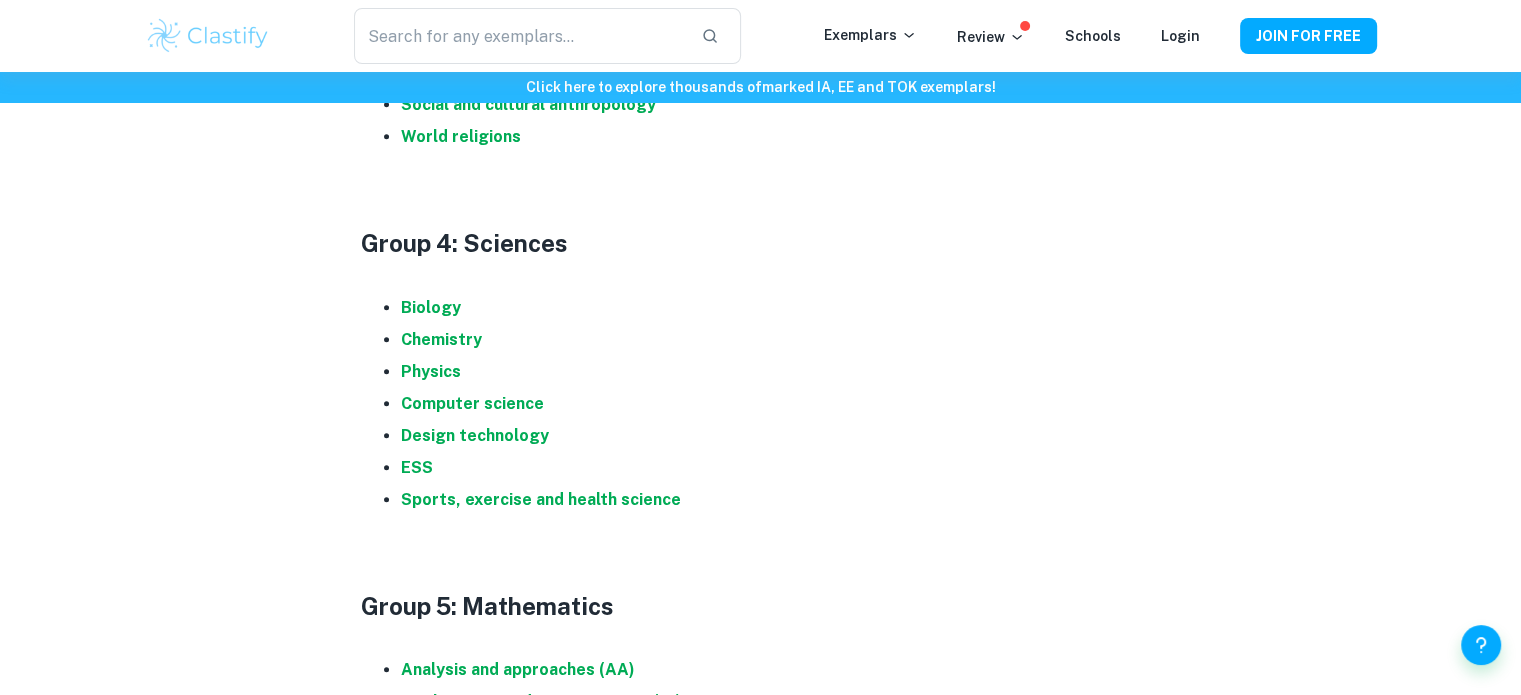 drag, startPoint x: 0, startPoint y: 0, endPoint x: 1535, endPoint y: 387, distance: 1583.0332 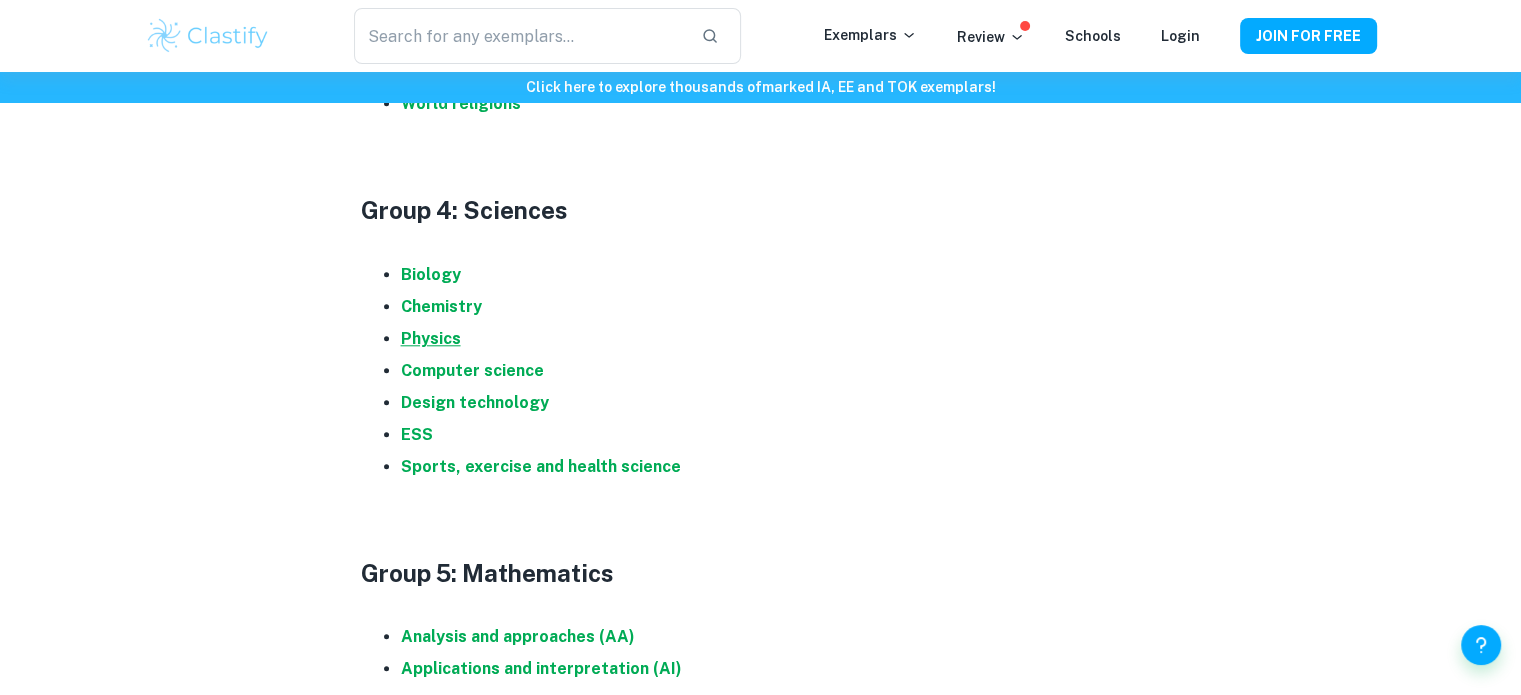 click on "Physics" at bounding box center [431, 338] 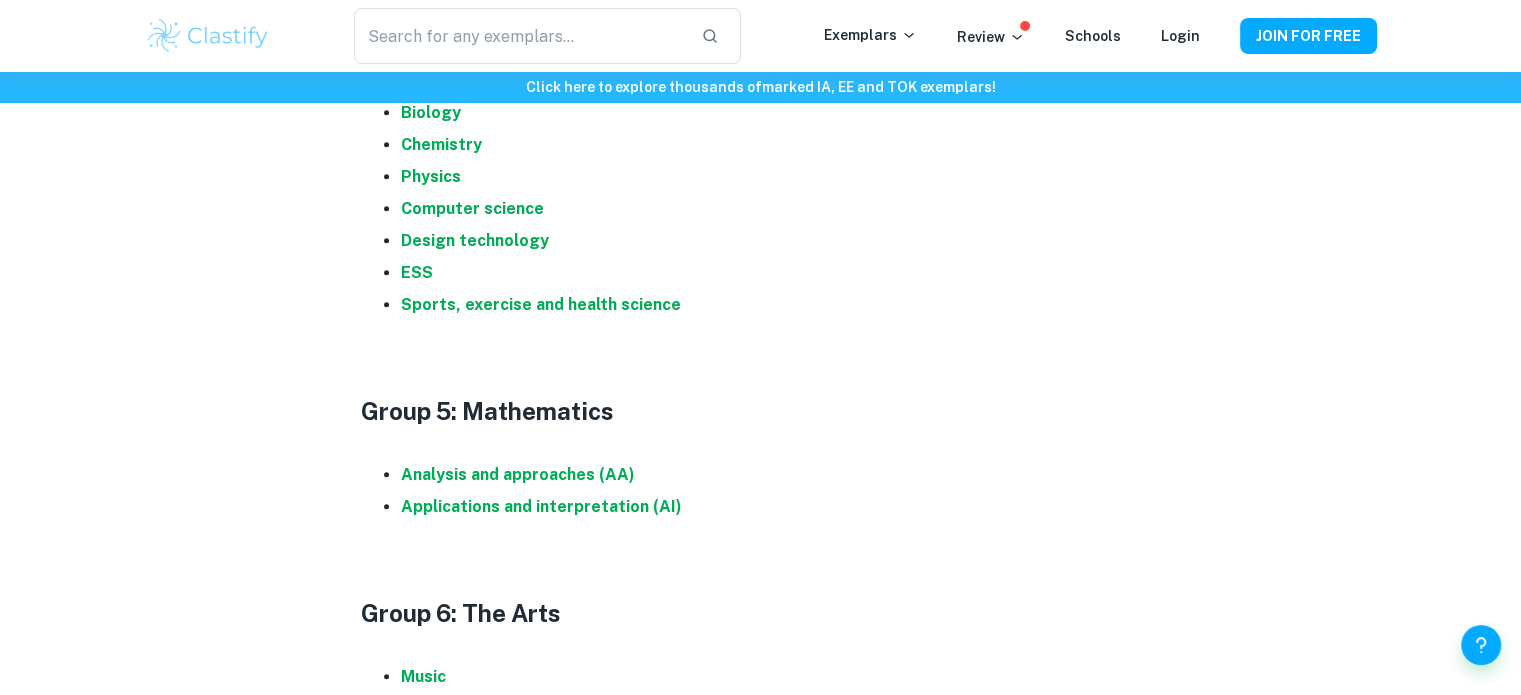 scroll, scrollTop: 2127, scrollLeft: 0, axis: vertical 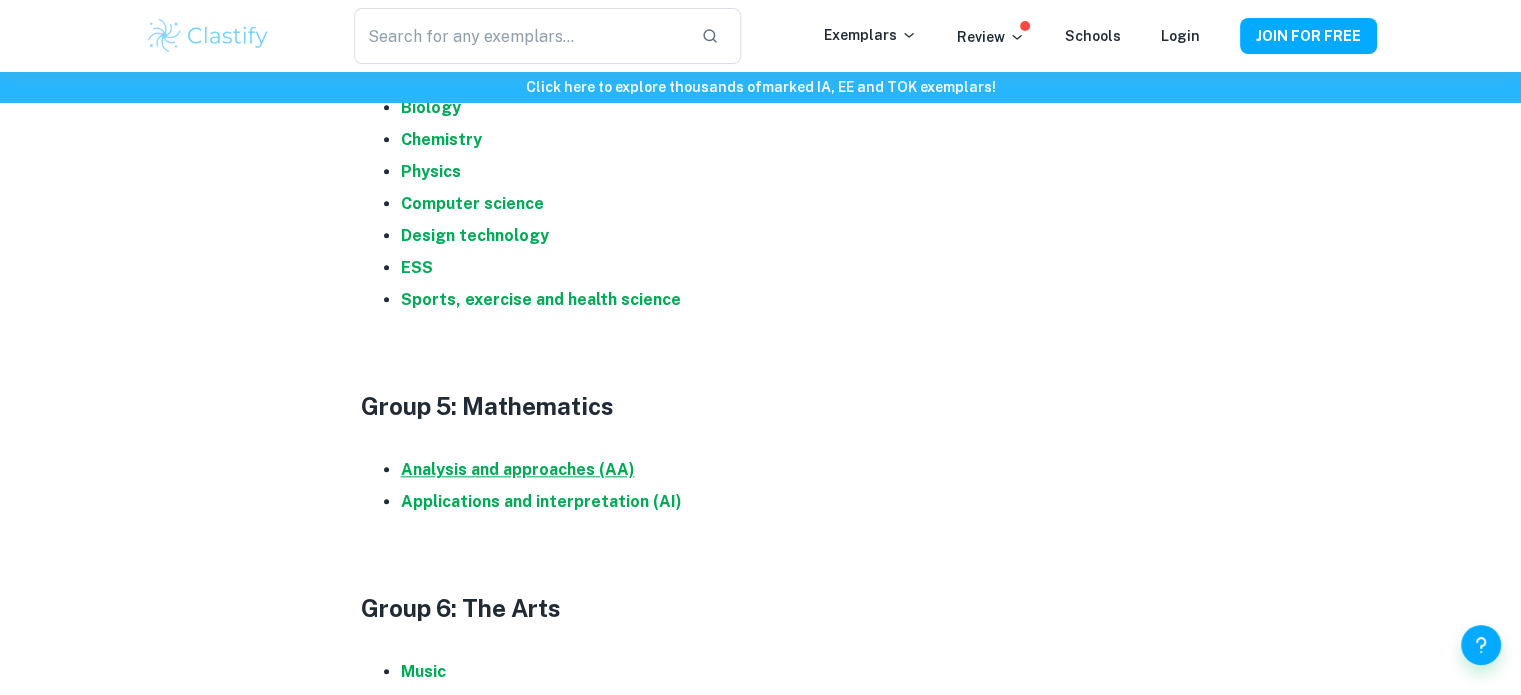 click on "Analysis and approaches (AA)" at bounding box center (518, 469) 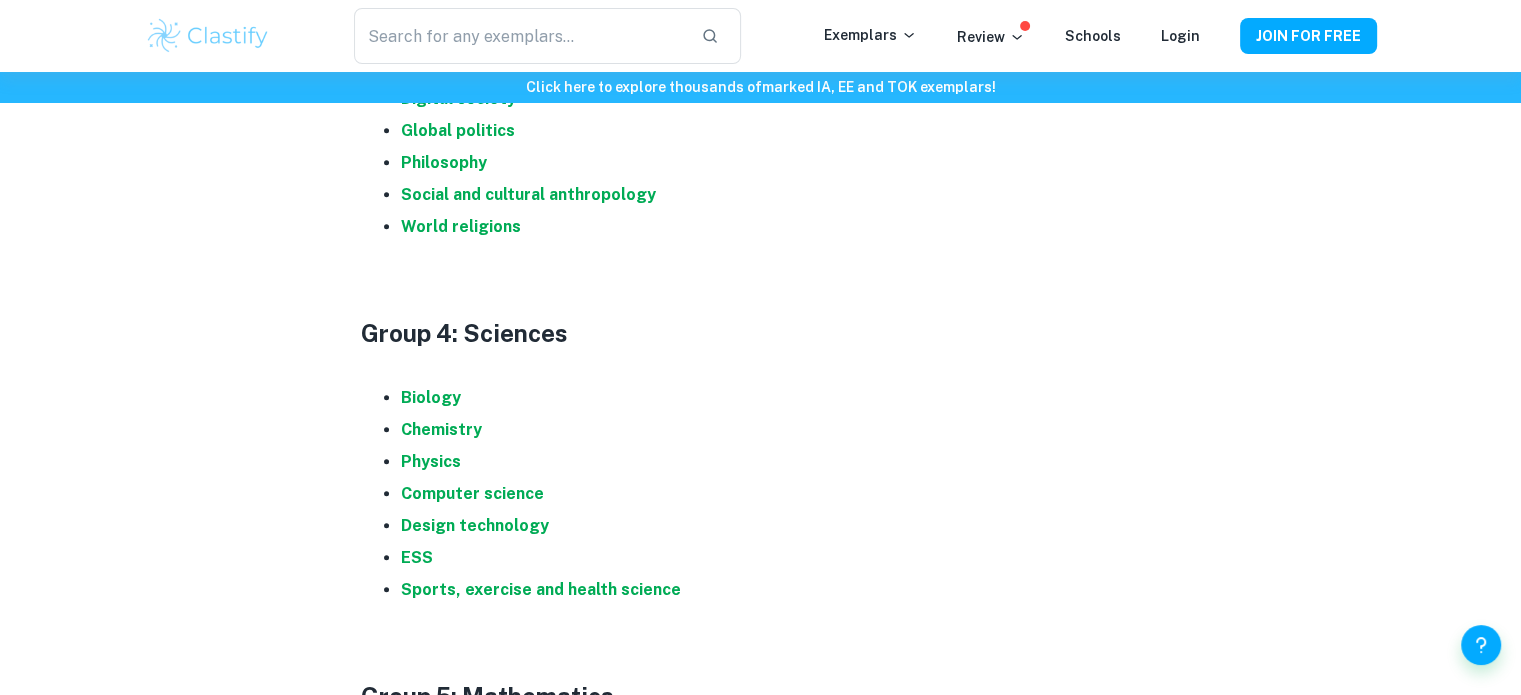 scroll, scrollTop: 1866, scrollLeft: 0, axis: vertical 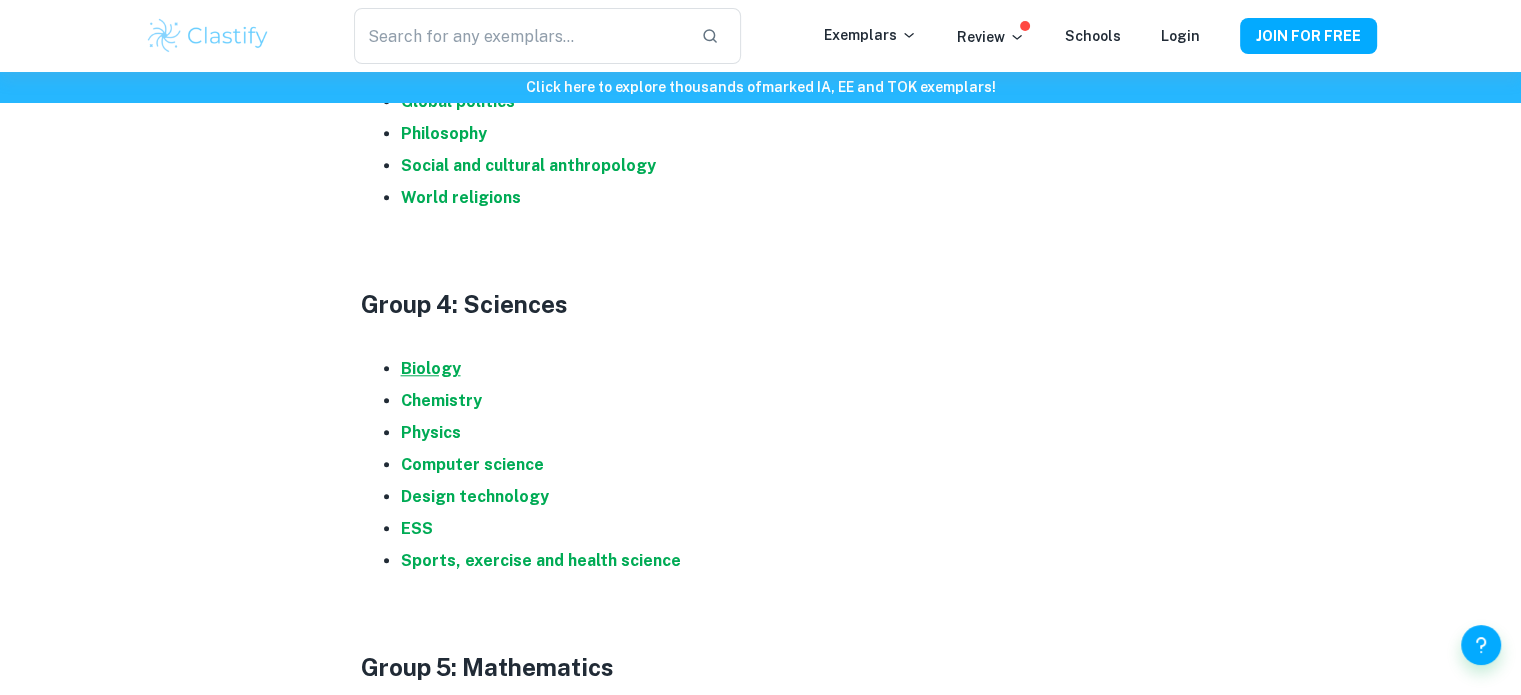 click on "Biology" at bounding box center [431, 368] 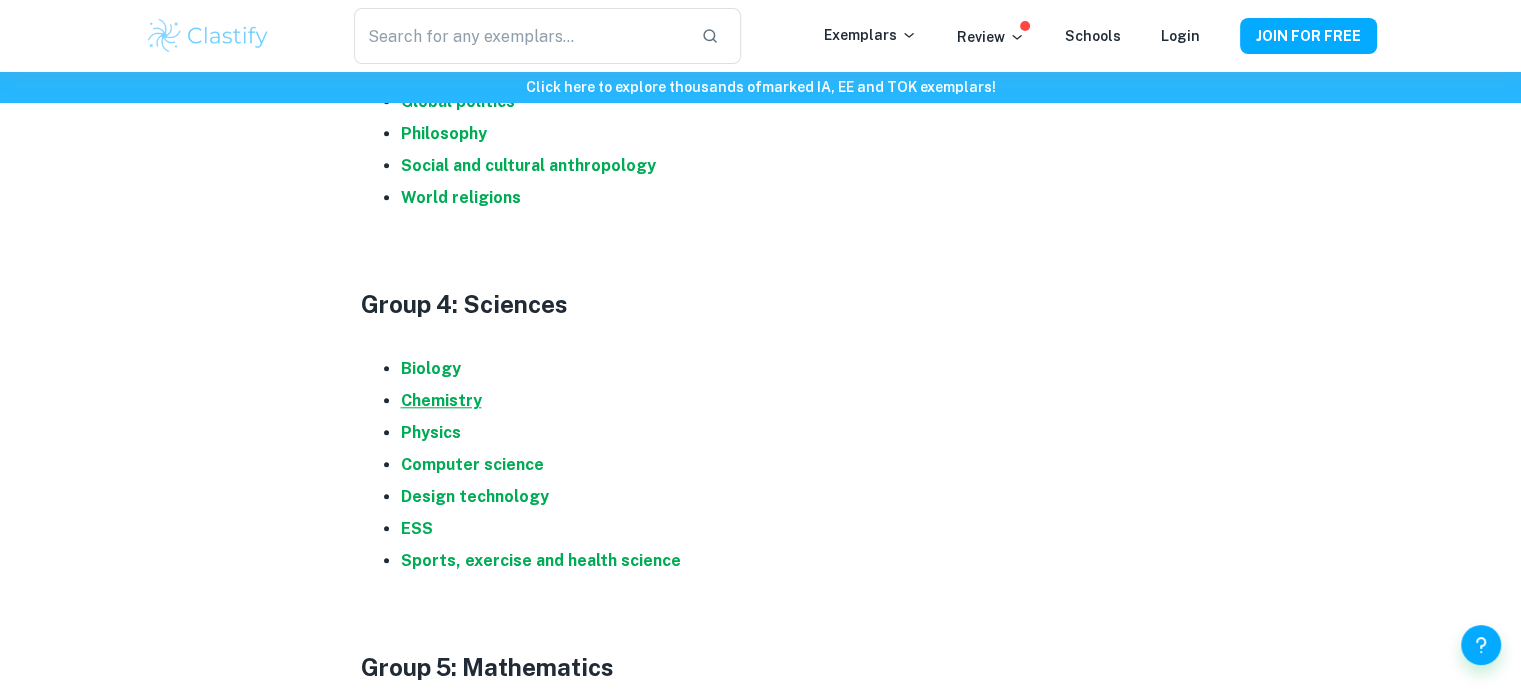 click on "Chemistry" at bounding box center (441, 400) 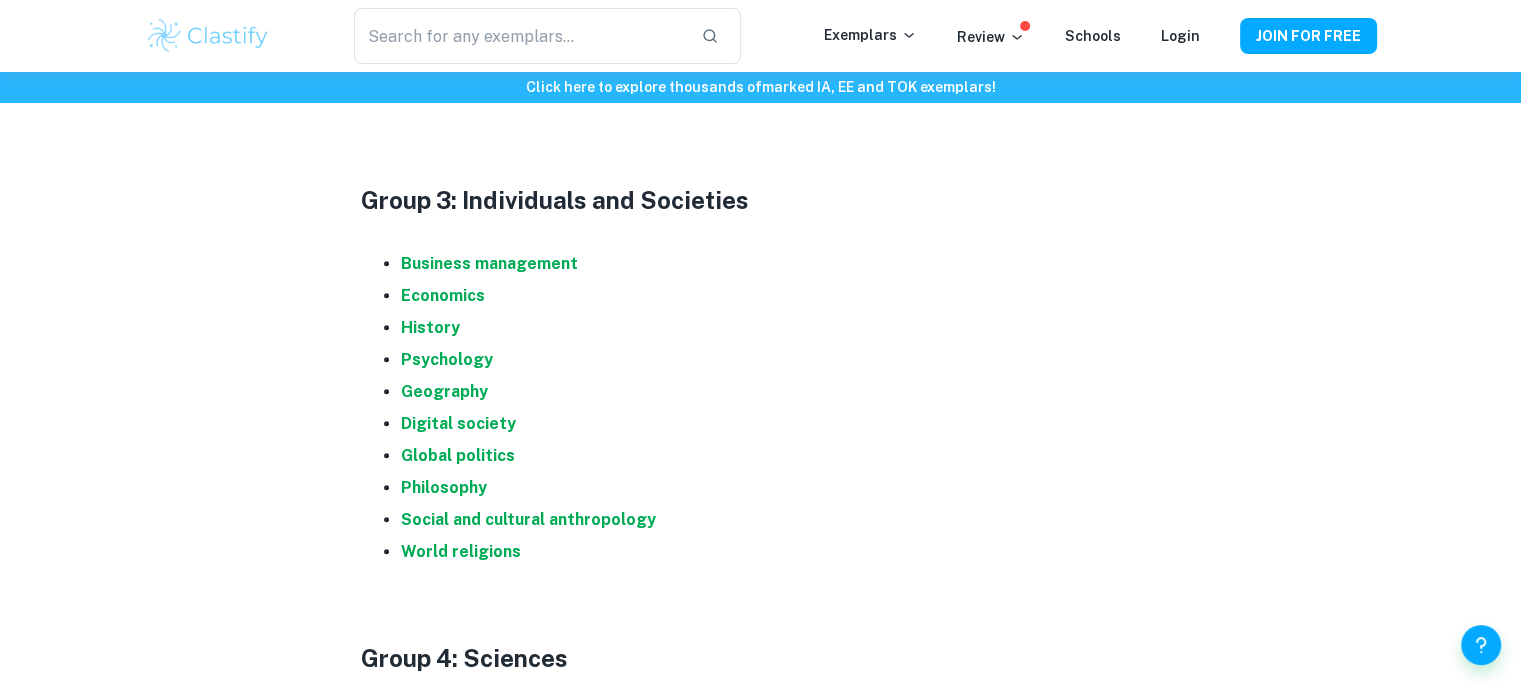 scroll, scrollTop: 1507, scrollLeft: 0, axis: vertical 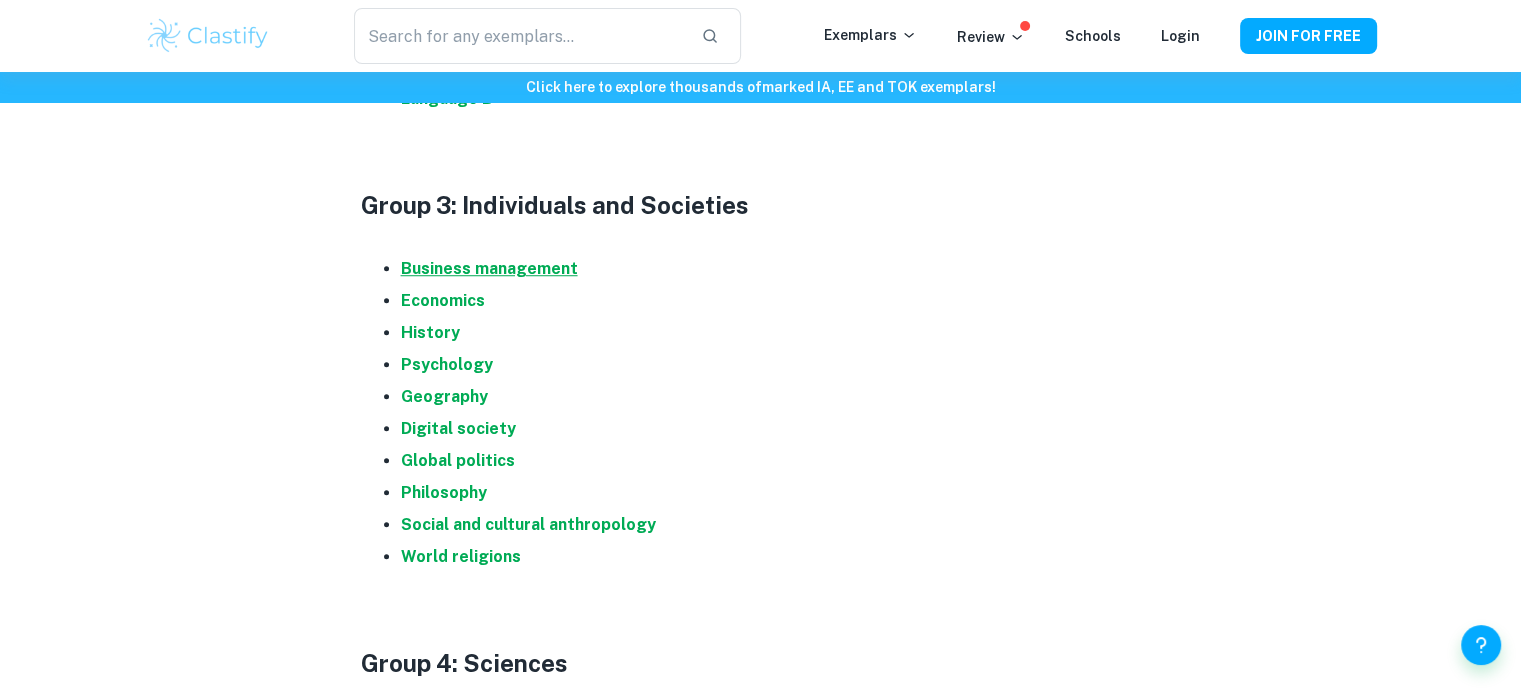 click on "Business management" at bounding box center (489, 268) 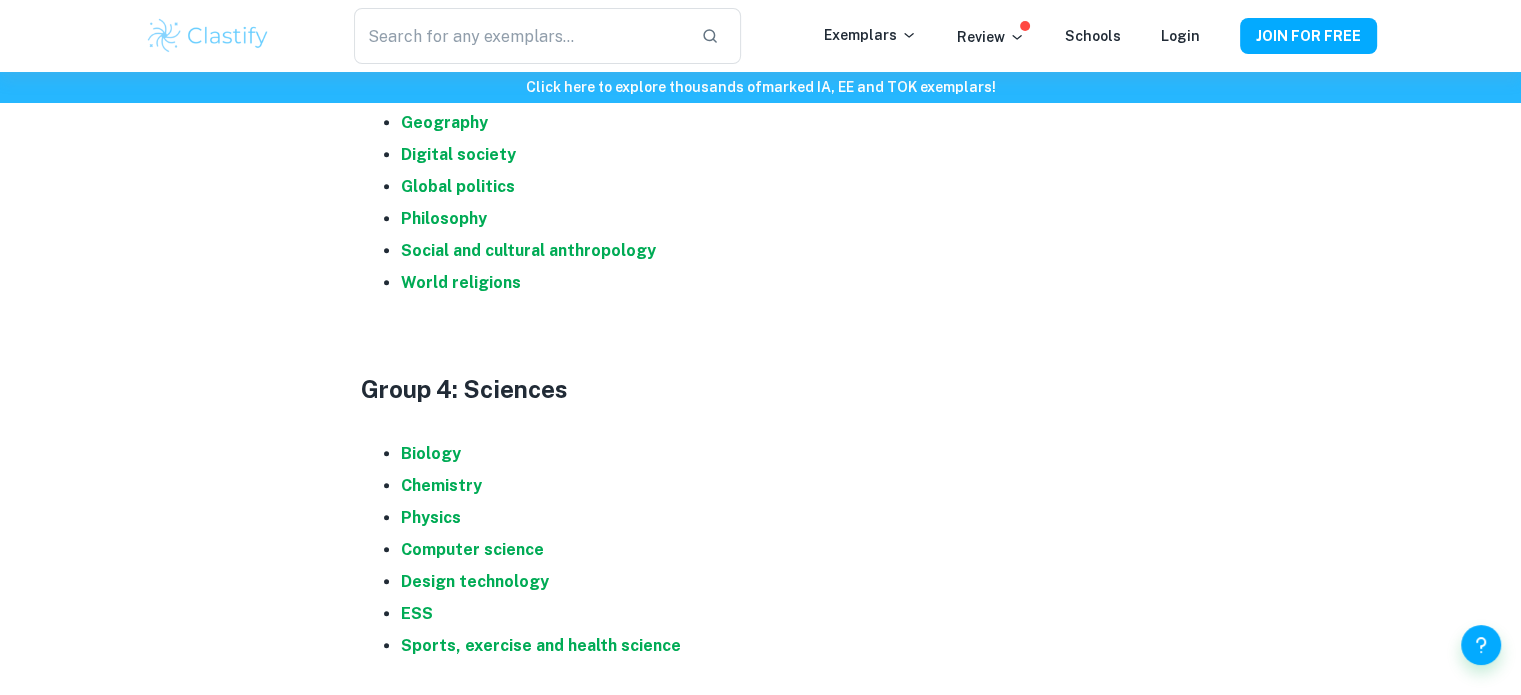 scroll, scrollTop: 1972, scrollLeft: 0, axis: vertical 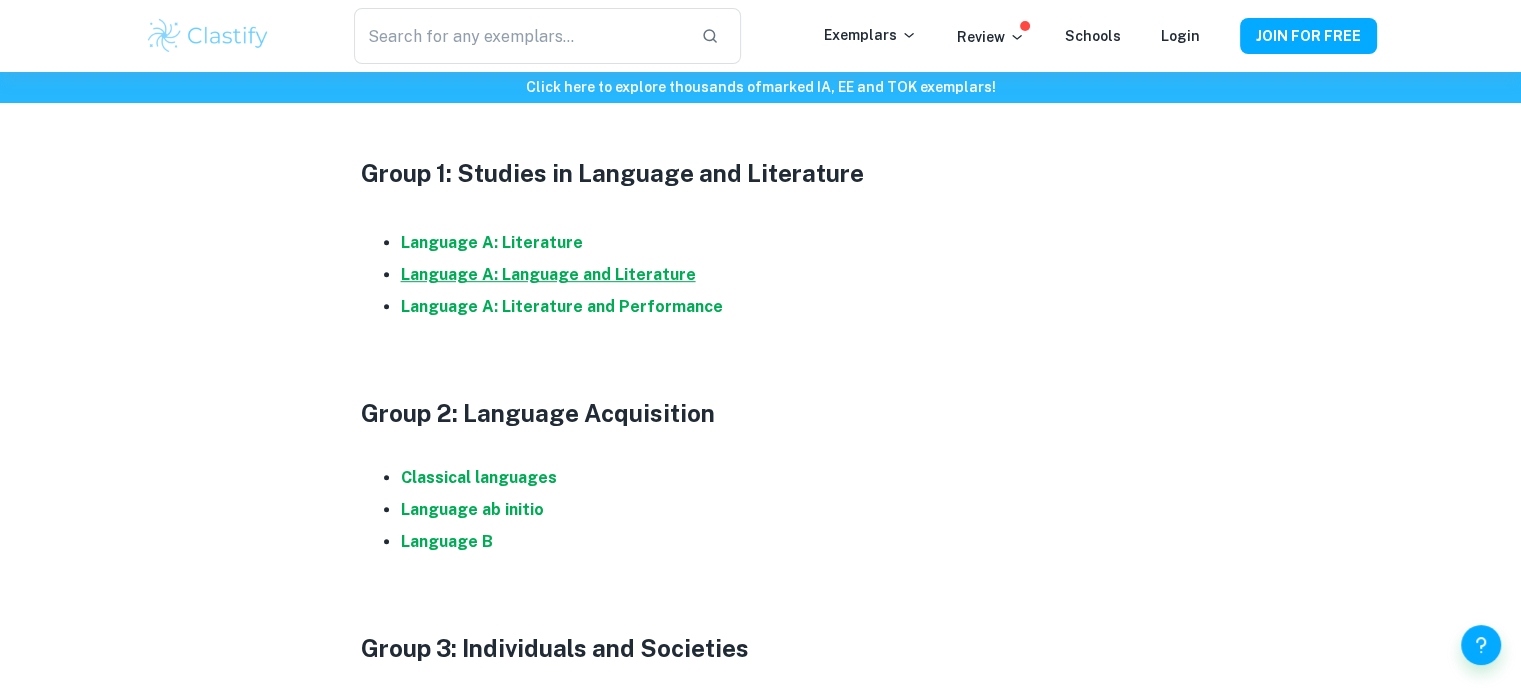 click on "Language A: Language and Literature" at bounding box center (548, 274) 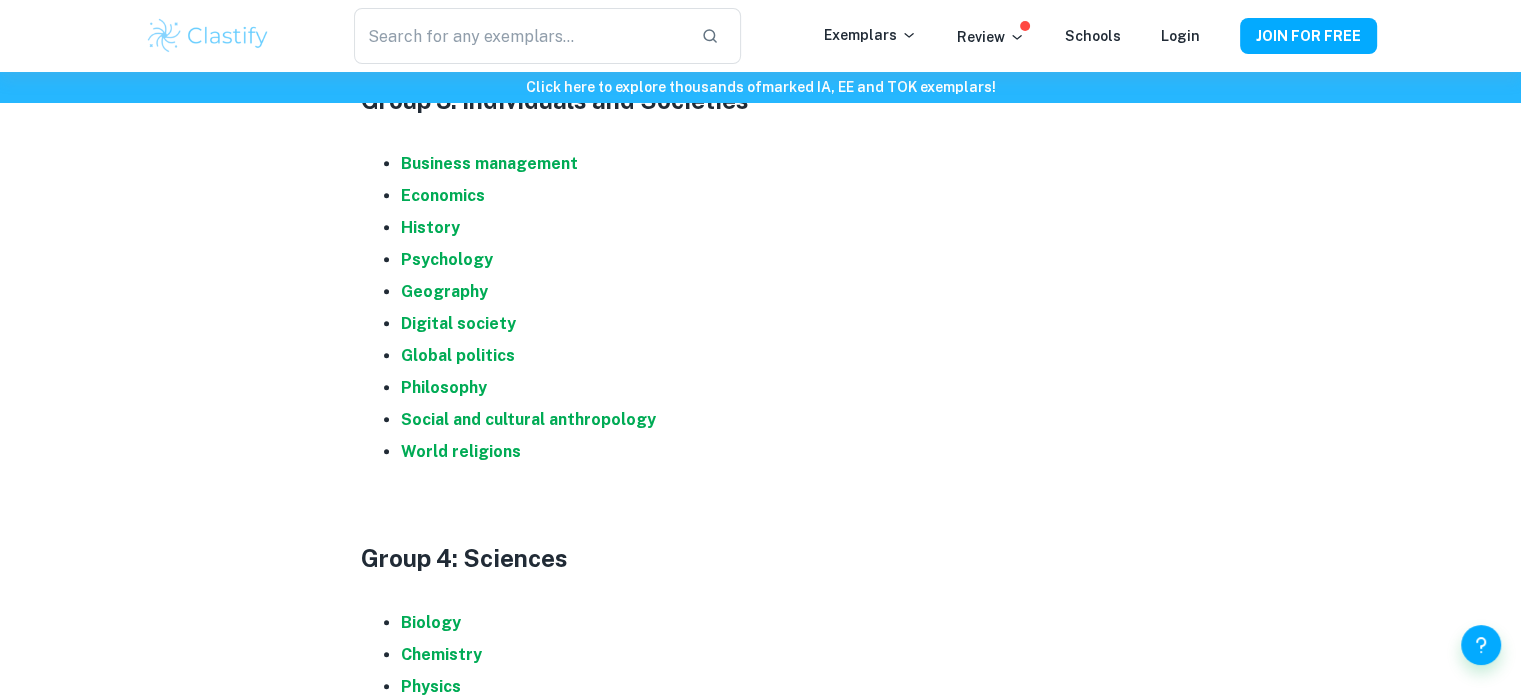 scroll, scrollTop: 1587, scrollLeft: 0, axis: vertical 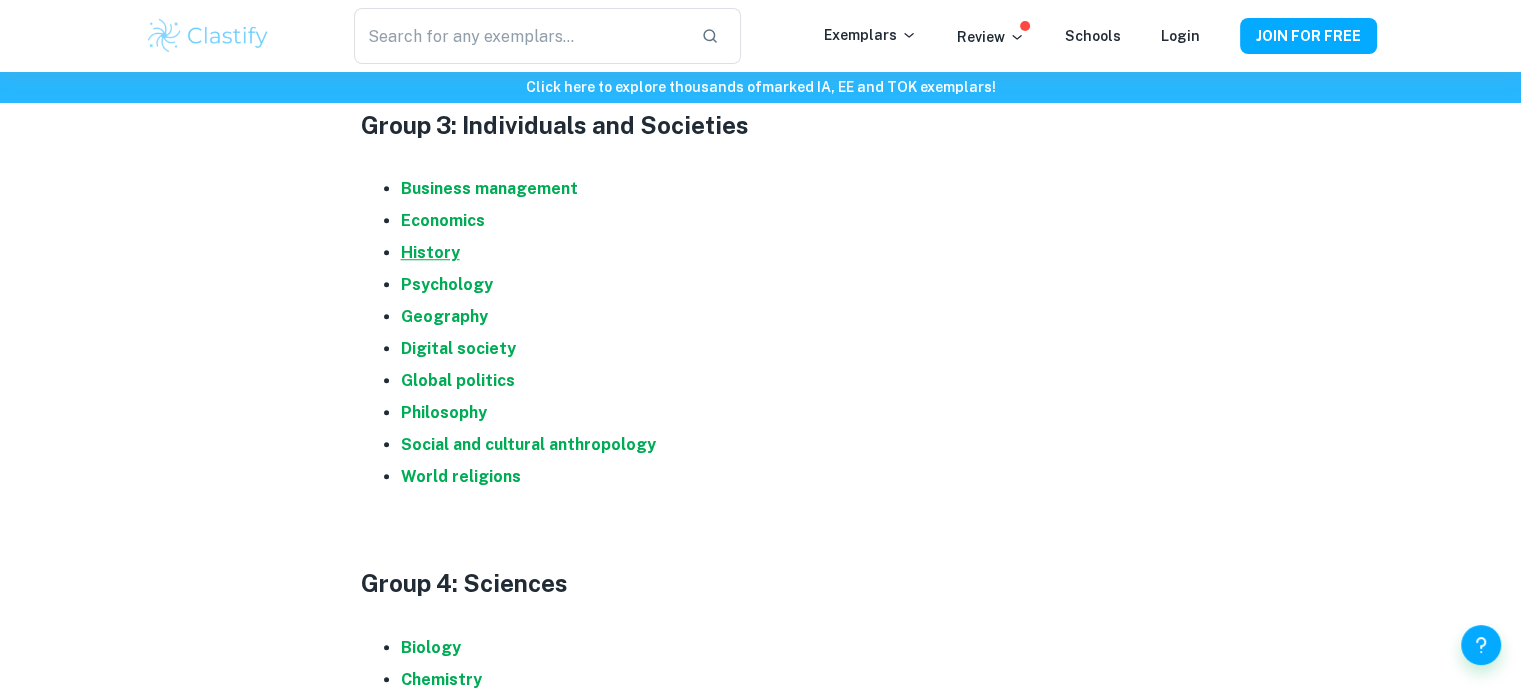 click on "History" at bounding box center (430, 252) 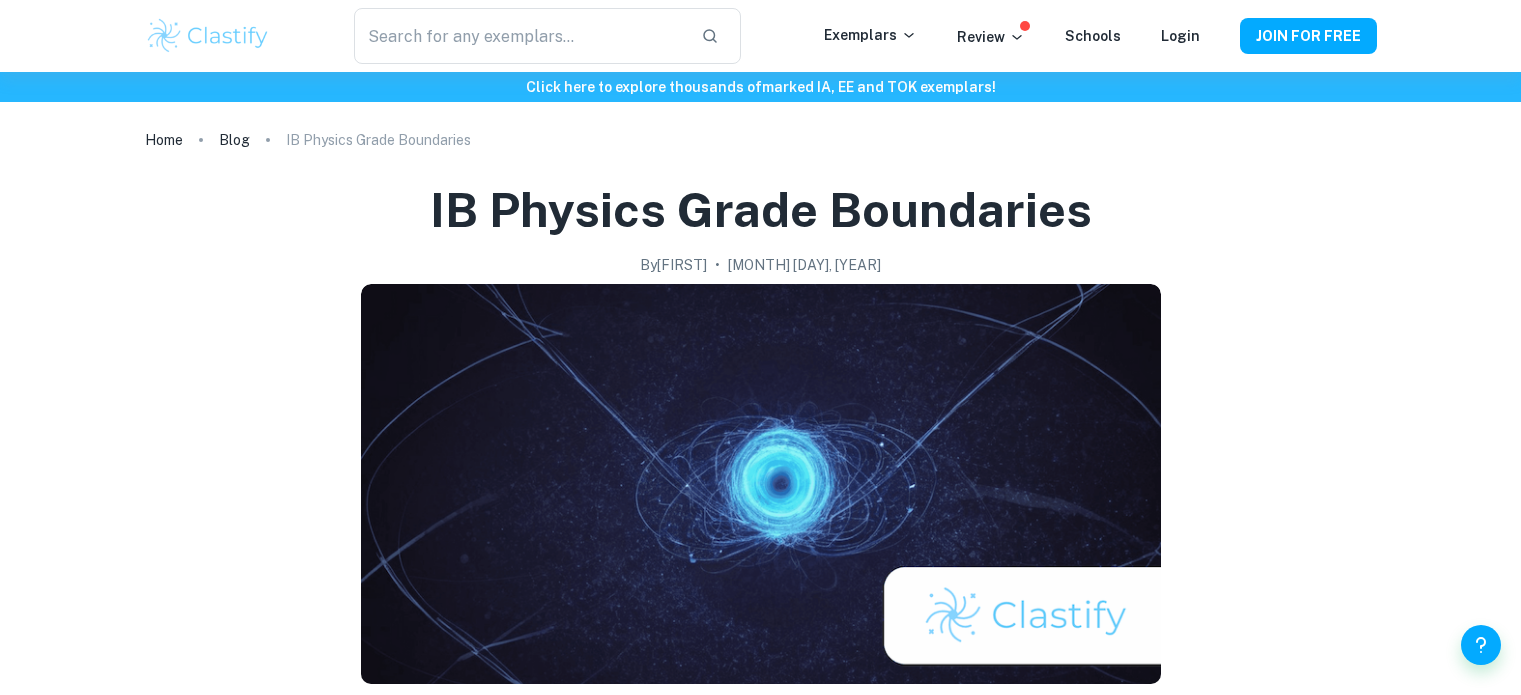 scroll, scrollTop: 0, scrollLeft: 0, axis: both 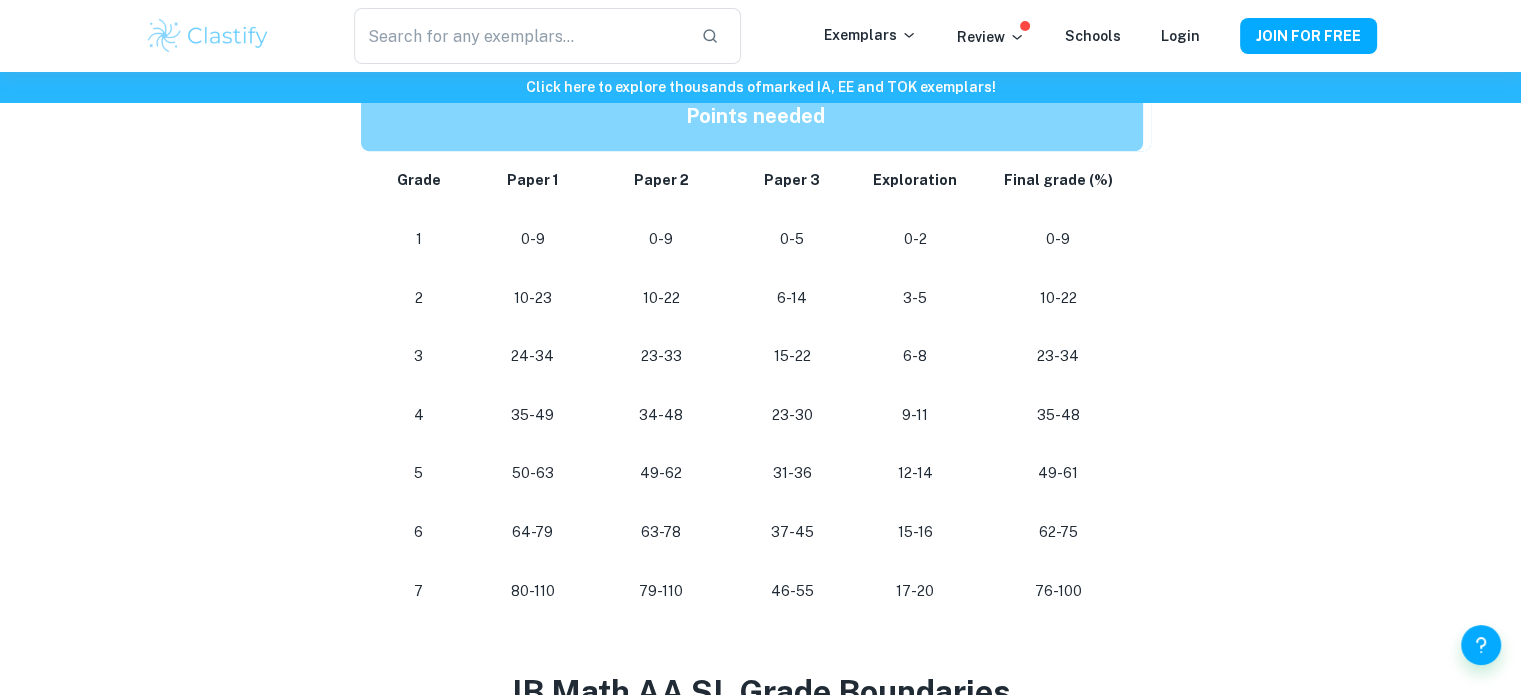 click on "We value your privacy We use cookies to enhance your browsing experience, serve personalised ads or content, and analyse our traffic. By clicking "Accept All", you consent to our use of cookies.   Cookie Policy Customise   Reject All   Accept All   Customise Consent Preferences   We use cookies to help you navigate efficiently and perform certain functions. You will find detailed information about all cookies under each consent category below. The cookies that are categorised as "Necessary" are stored on your browser as they are essential for enabling the basic functionalities of the site. ...  Show more For more information on how Google's third-party cookies operate and handle your data, see:   Google Privacy Policy Necessary Always Active Necessary cookies are required to enable the basic features of this site, such as providing secure log-in or adjusting your consent preferences. These cookies do not store any personally identifiable data. Functional Analytics Performance Advertisement Uncategorised" at bounding box center (760, -707) 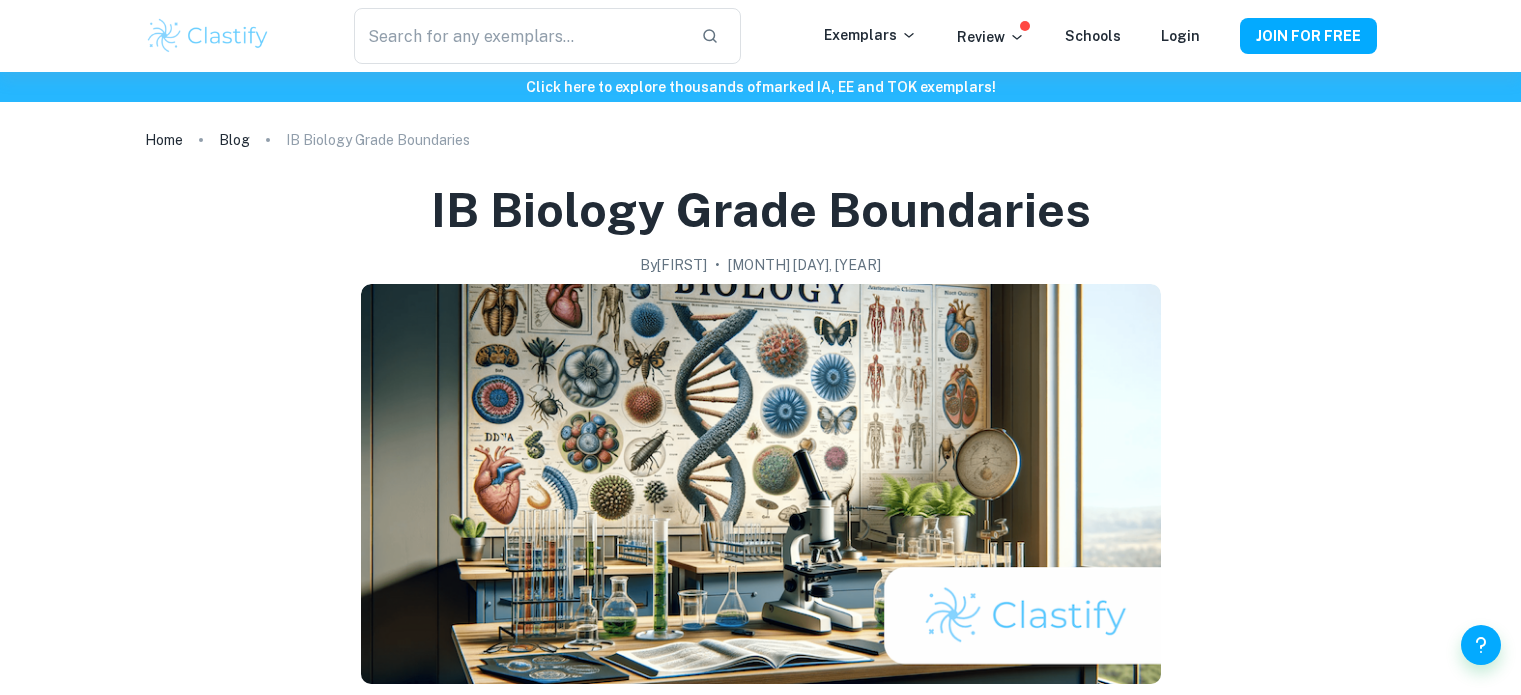 scroll, scrollTop: 0, scrollLeft: 0, axis: both 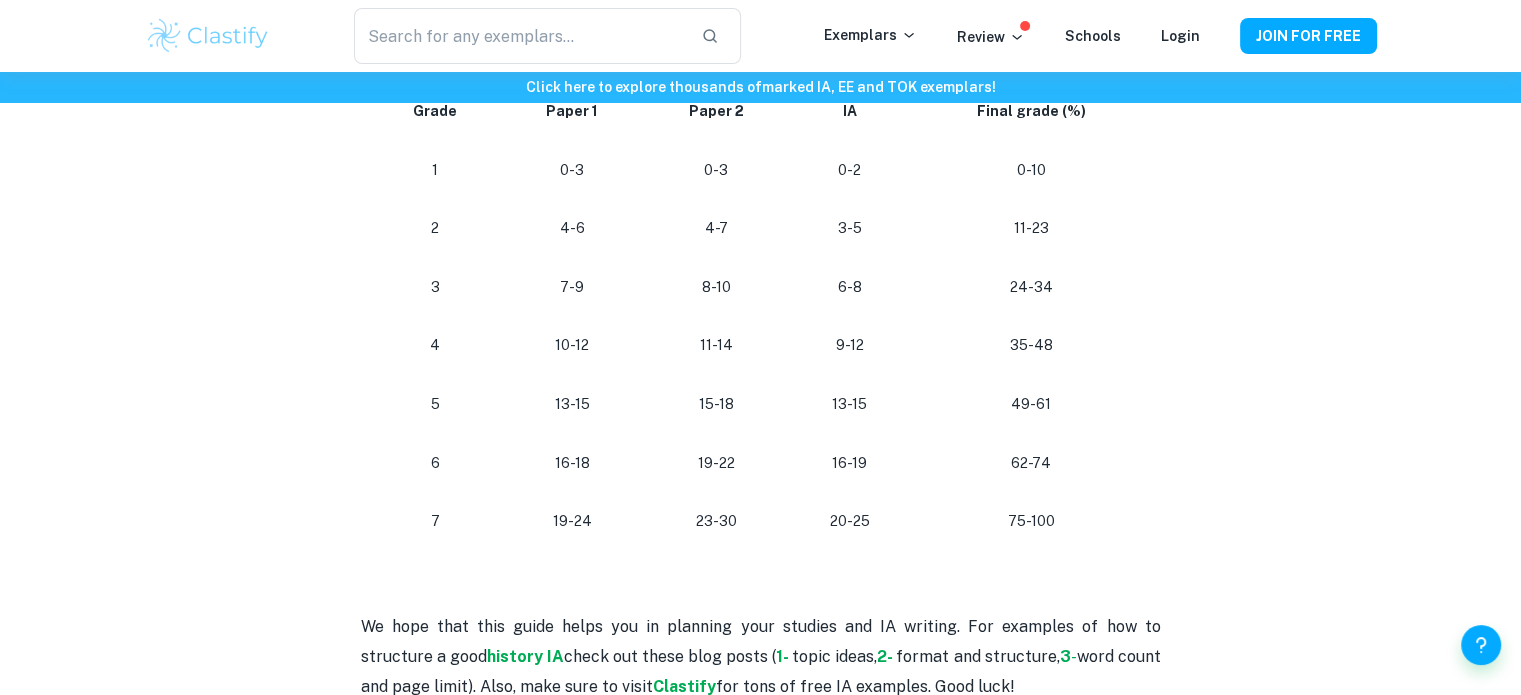 drag, startPoint x: 1535, startPoint y: 126, endPoint x: 1535, endPoint y: 503, distance: 377 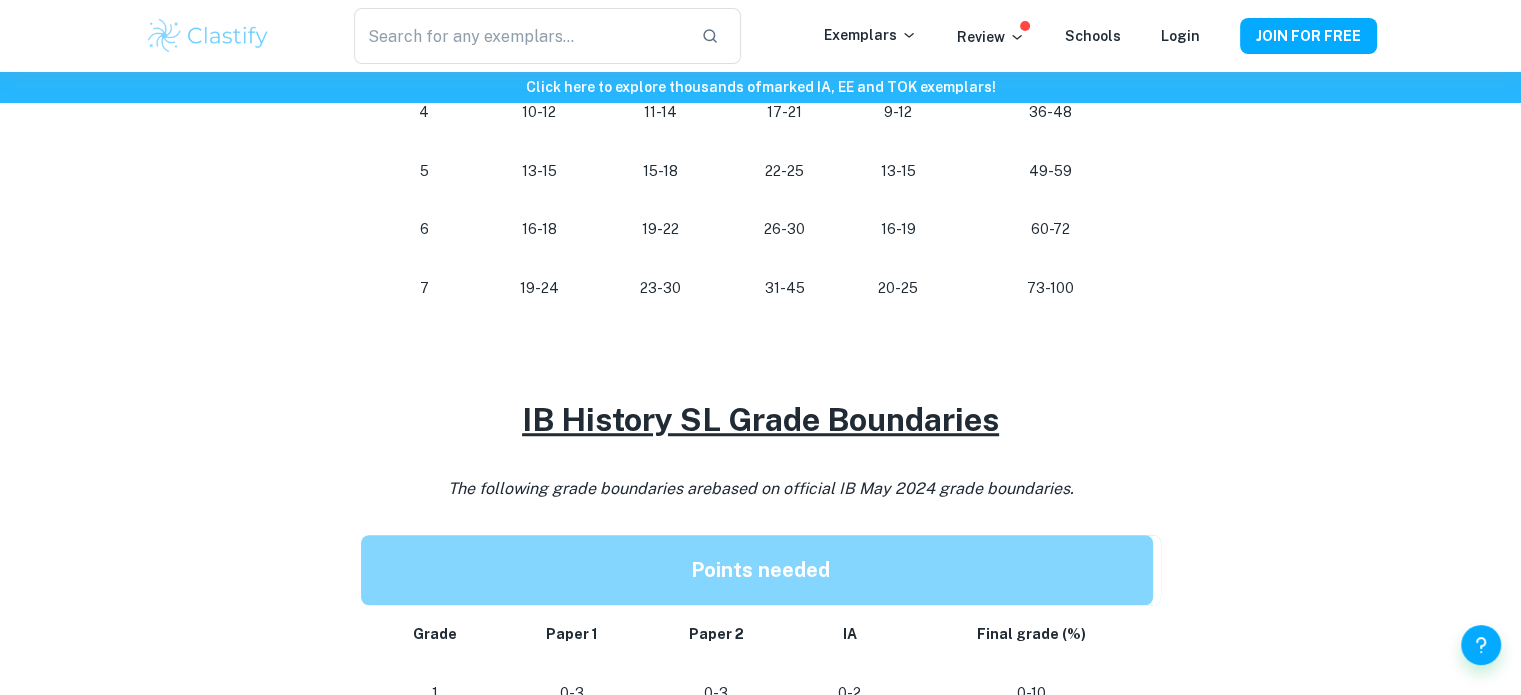 scroll, scrollTop: 1356, scrollLeft: 0, axis: vertical 